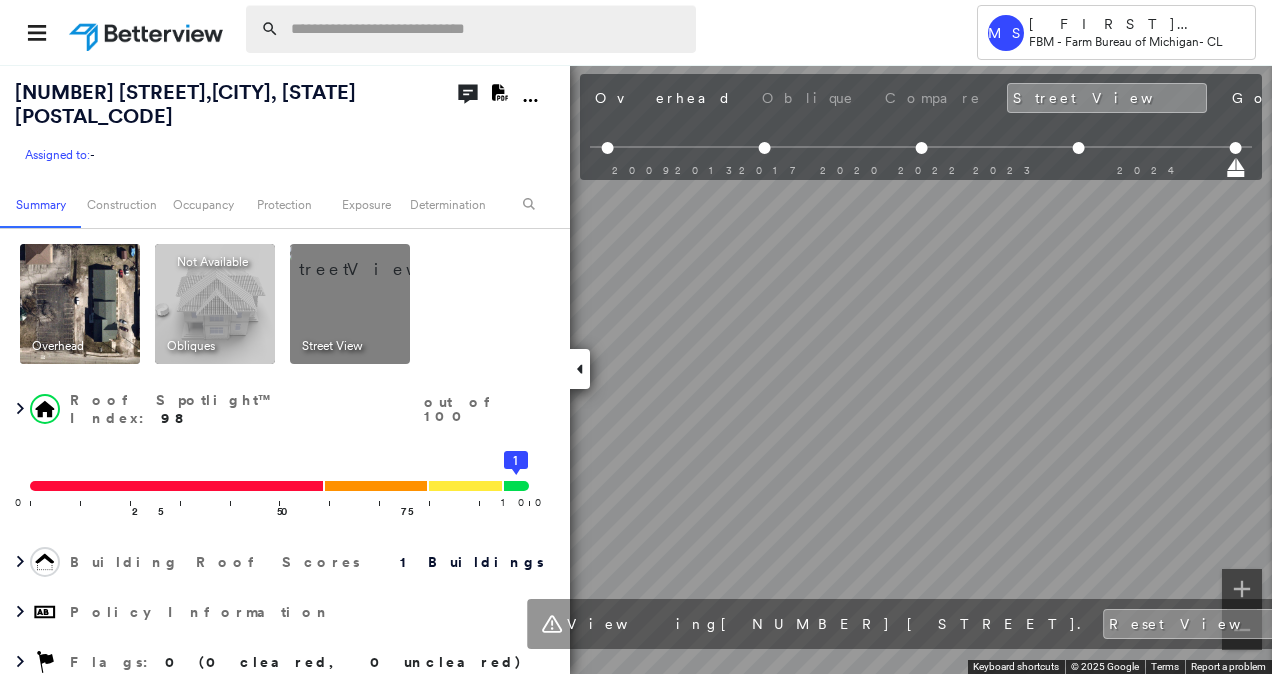 scroll, scrollTop: 0, scrollLeft: 0, axis: both 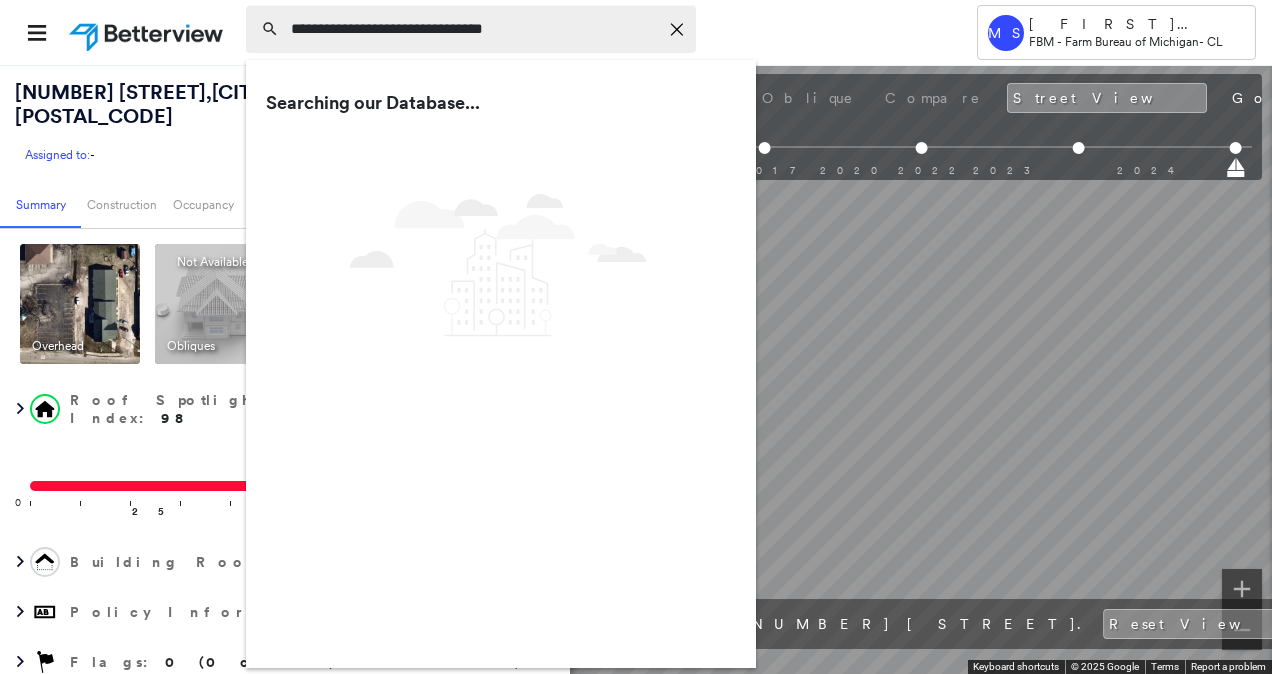 click on "**********" at bounding box center [474, 29] 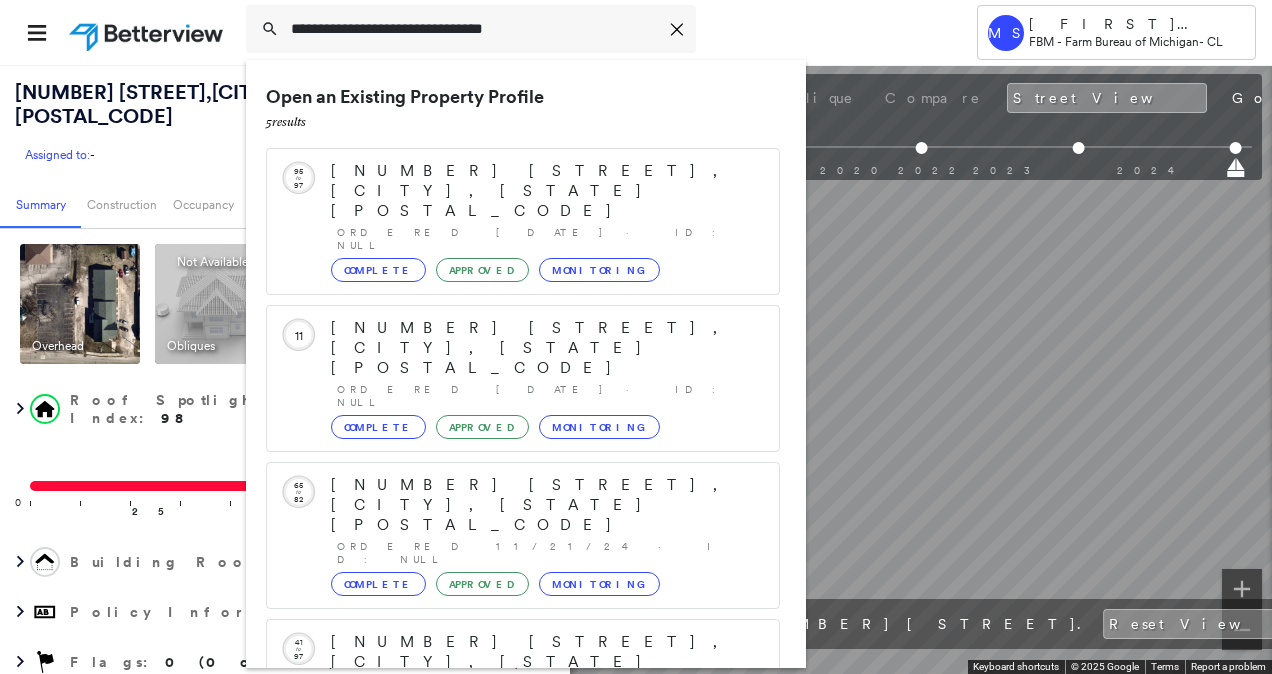 scroll, scrollTop: 154, scrollLeft: 0, axis: vertical 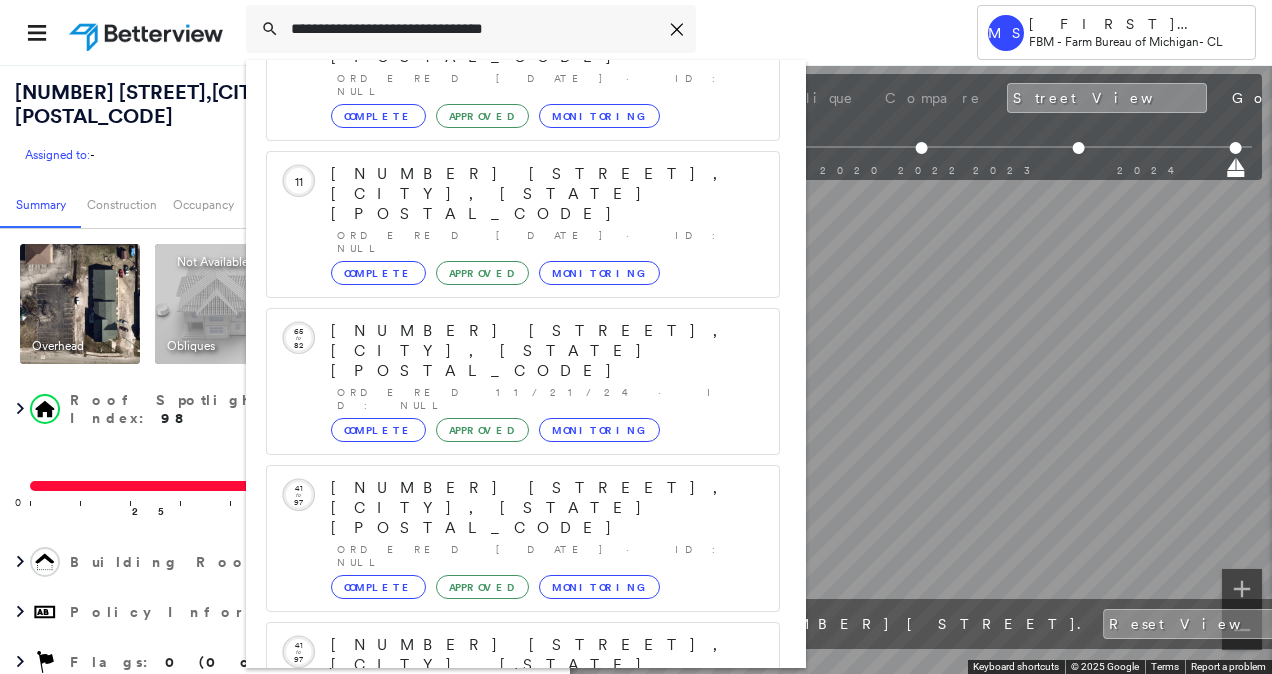 type on "**********" 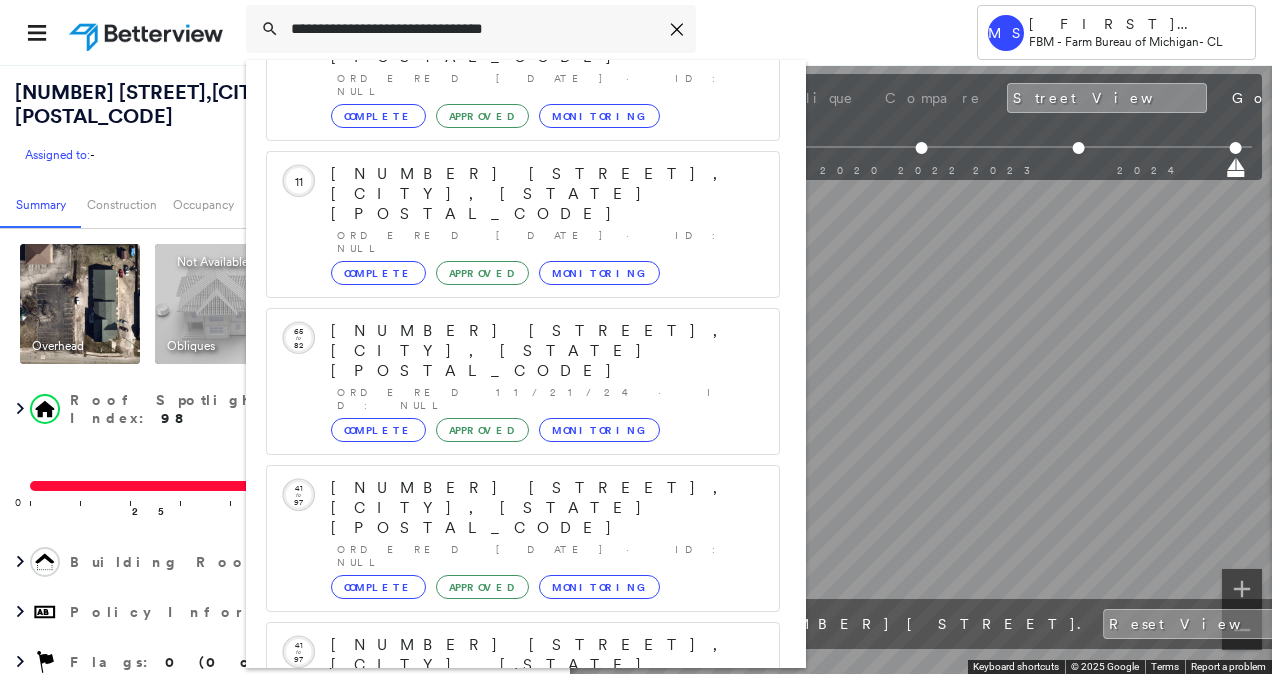 click on "[NUMBER] [STREET], [CITY], [STATE] [POSTAL_CODE] Group Created with Sketch." at bounding box center (523, 905) 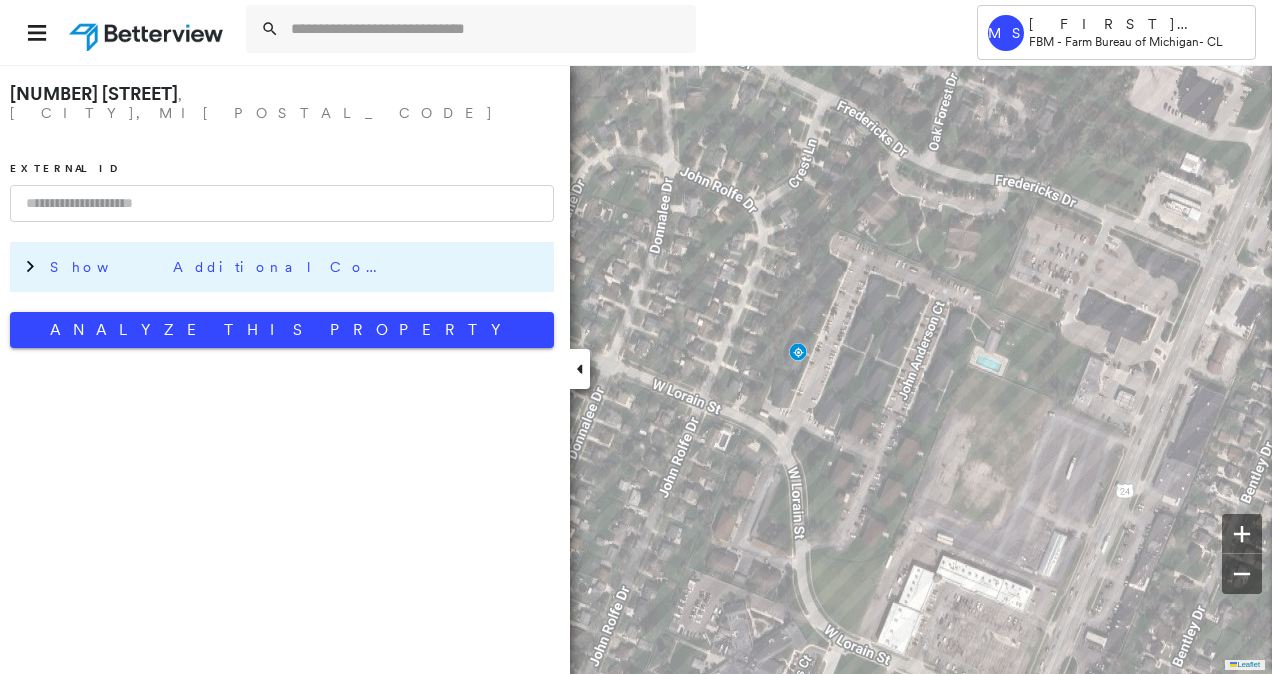 click on "Show Additional Company Data" at bounding box center (220, 267) 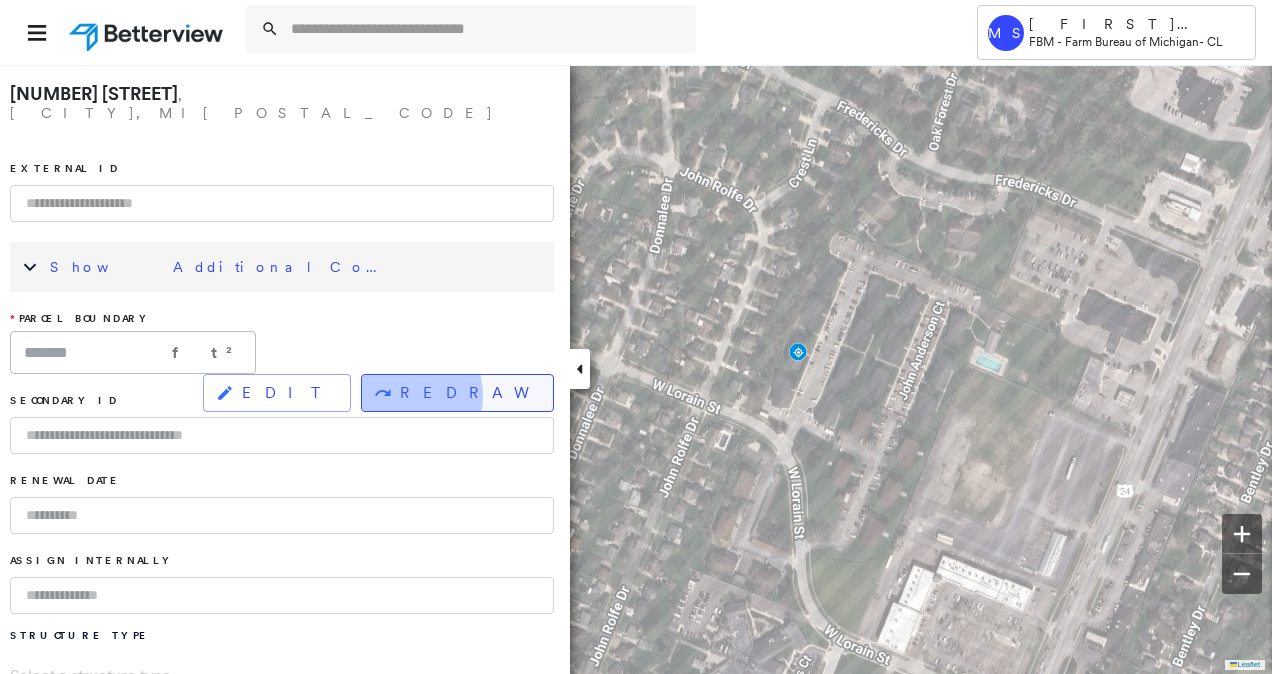 click on "REDRAW" at bounding box center (468, 393) 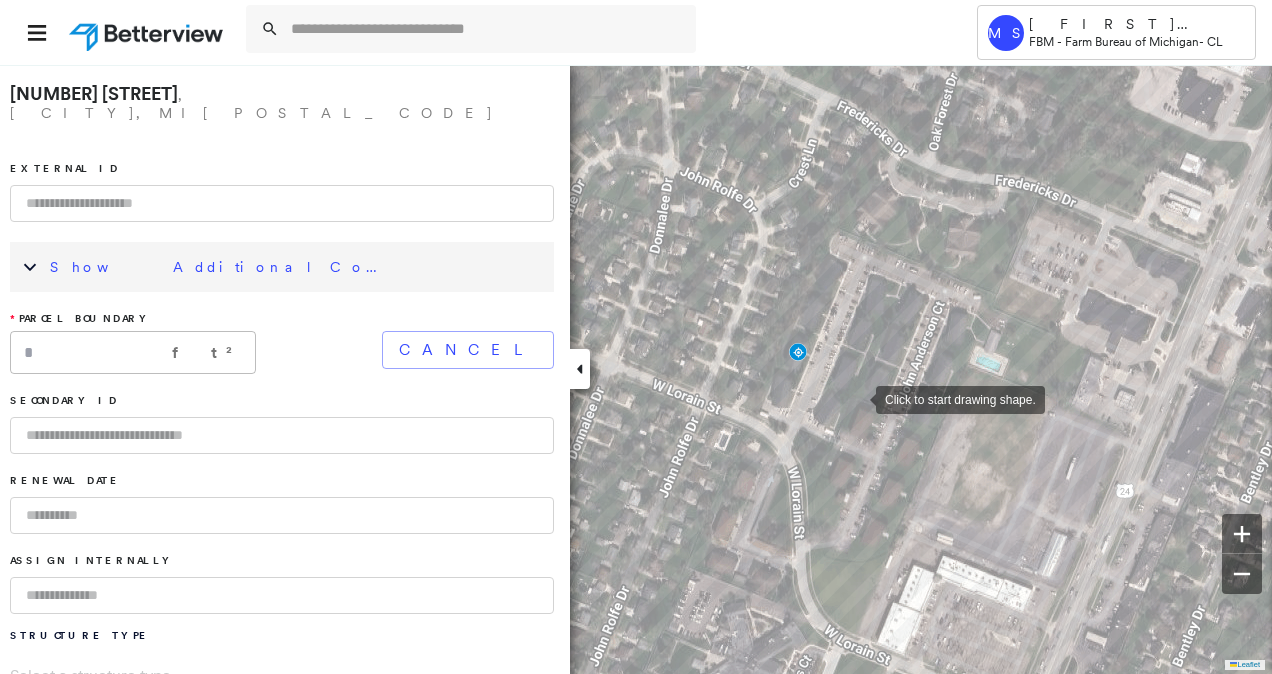 click at bounding box center (856, 398) 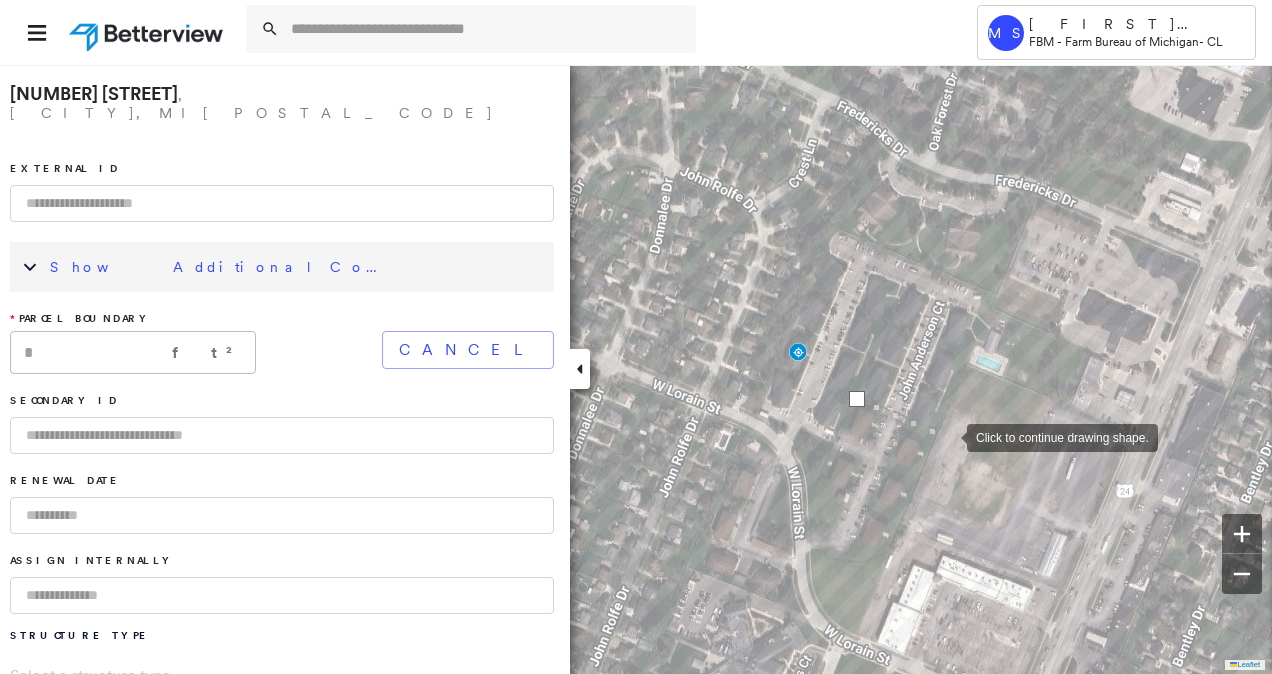 click at bounding box center (947, 436) 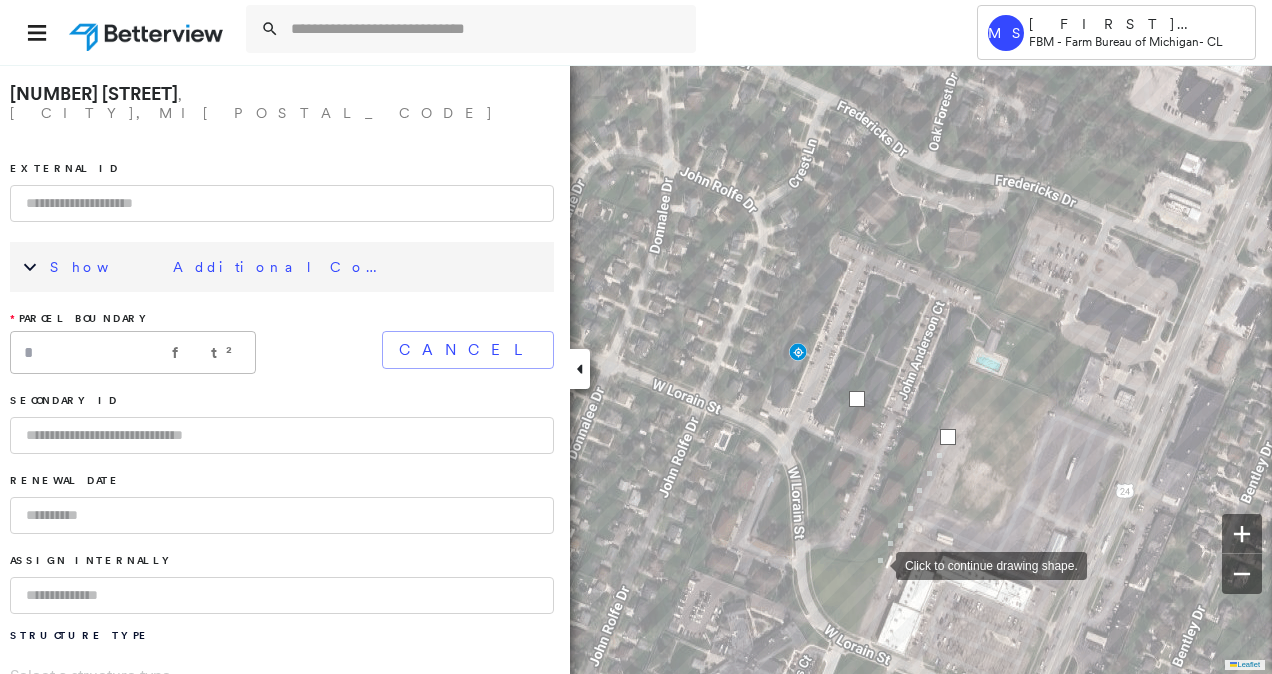 click at bounding box center [876, 564] 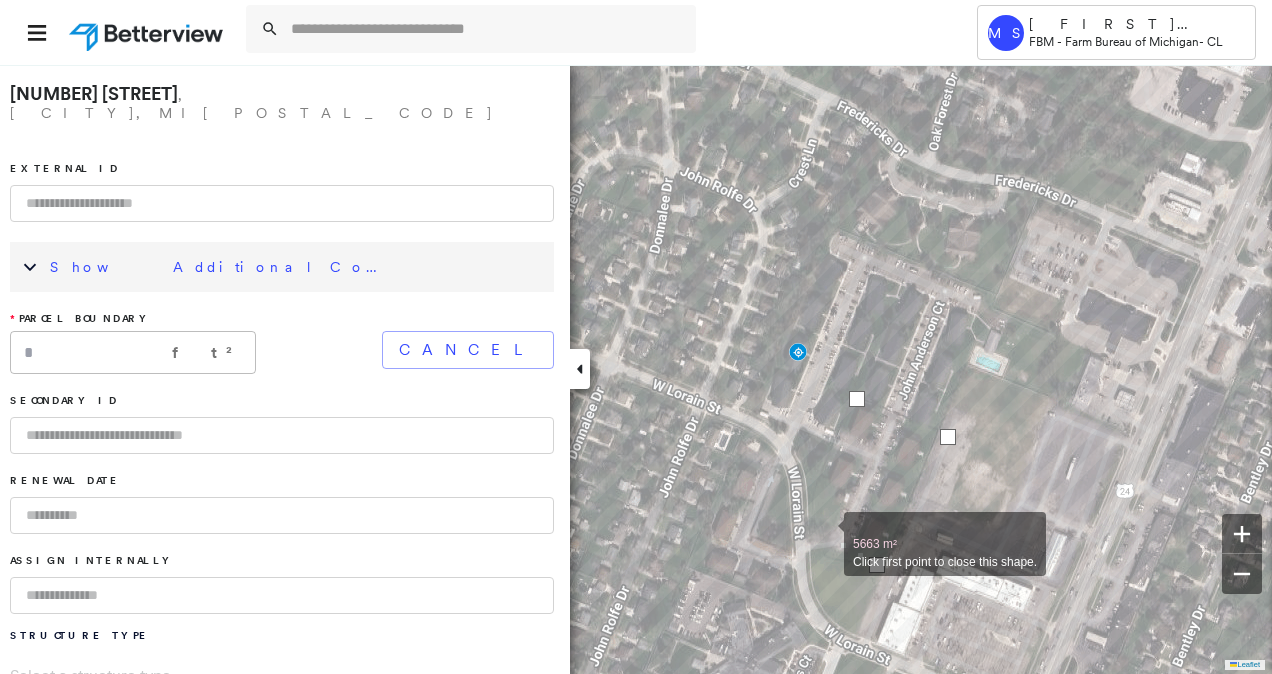 click at bounding box center (824, 533) 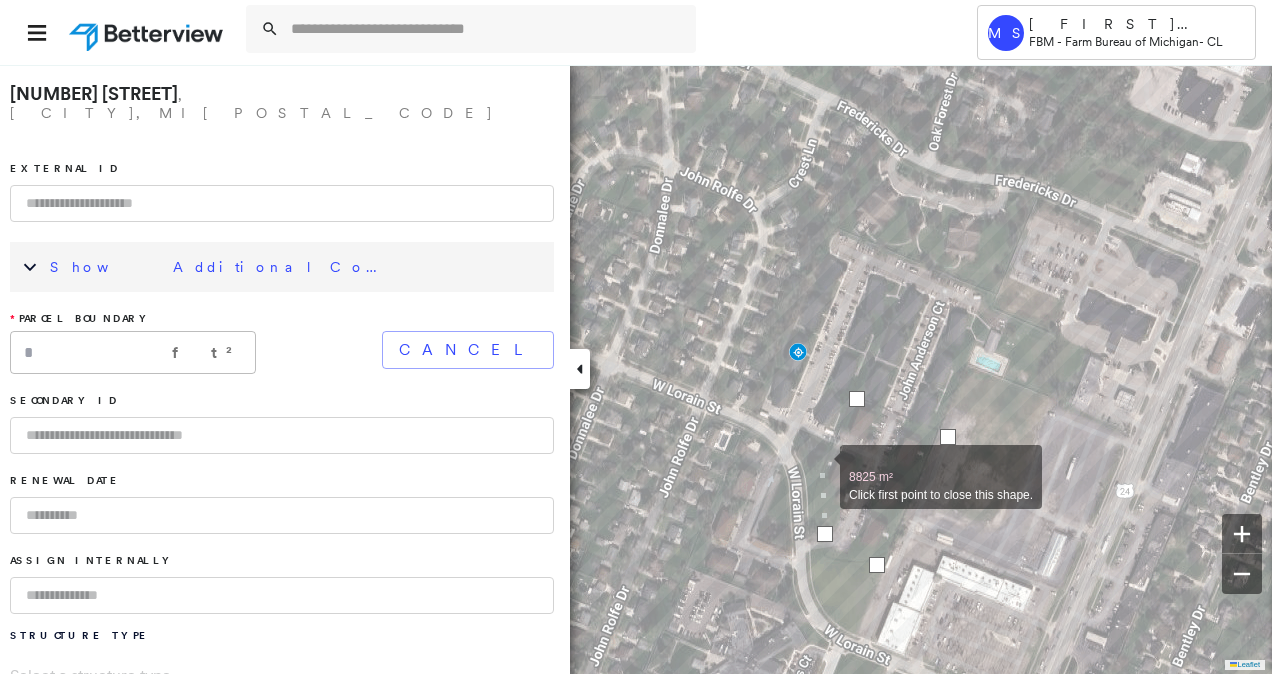 click at bounding box center (820, 466) 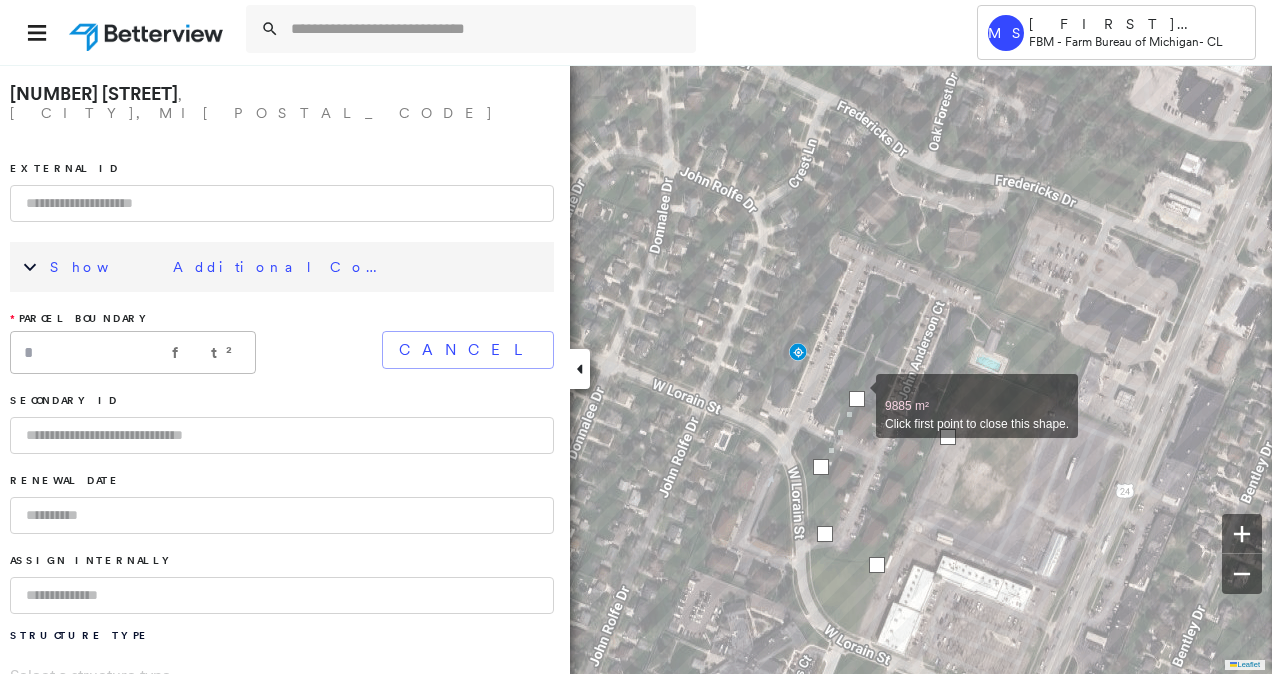 click at bounding box center (857, 399) 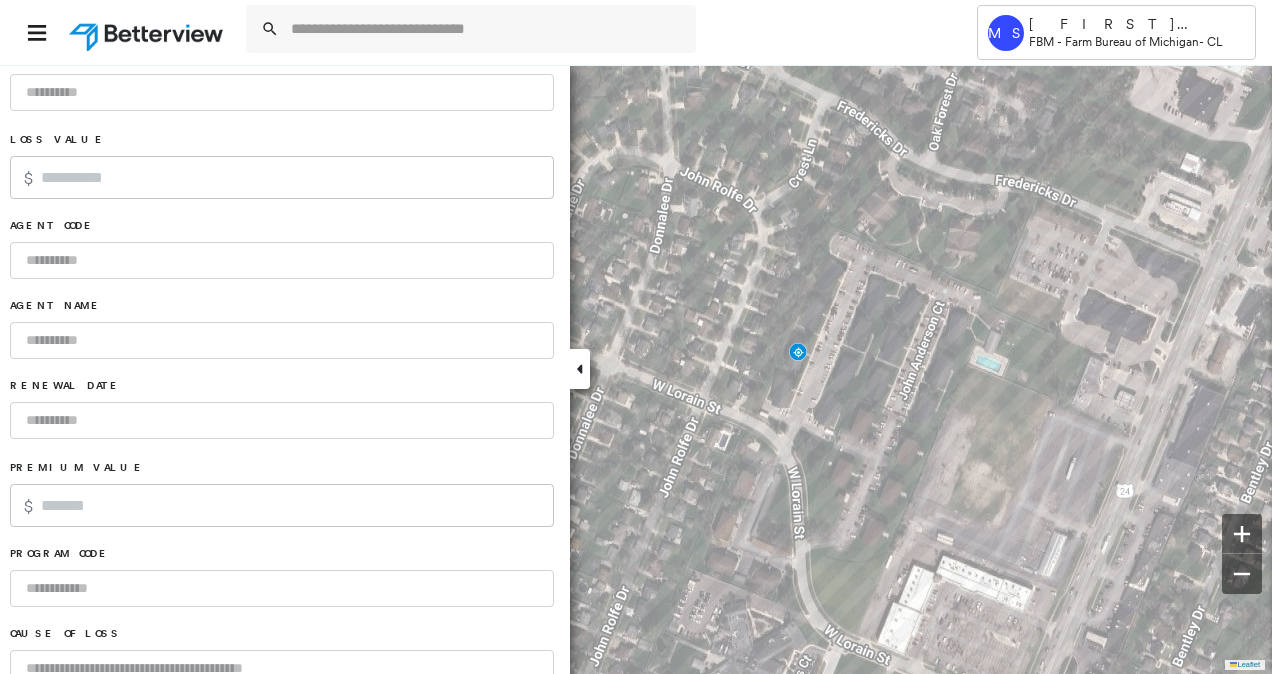 scroll, scrollTop: 1289, scrollLeft: 0, axis: vertical 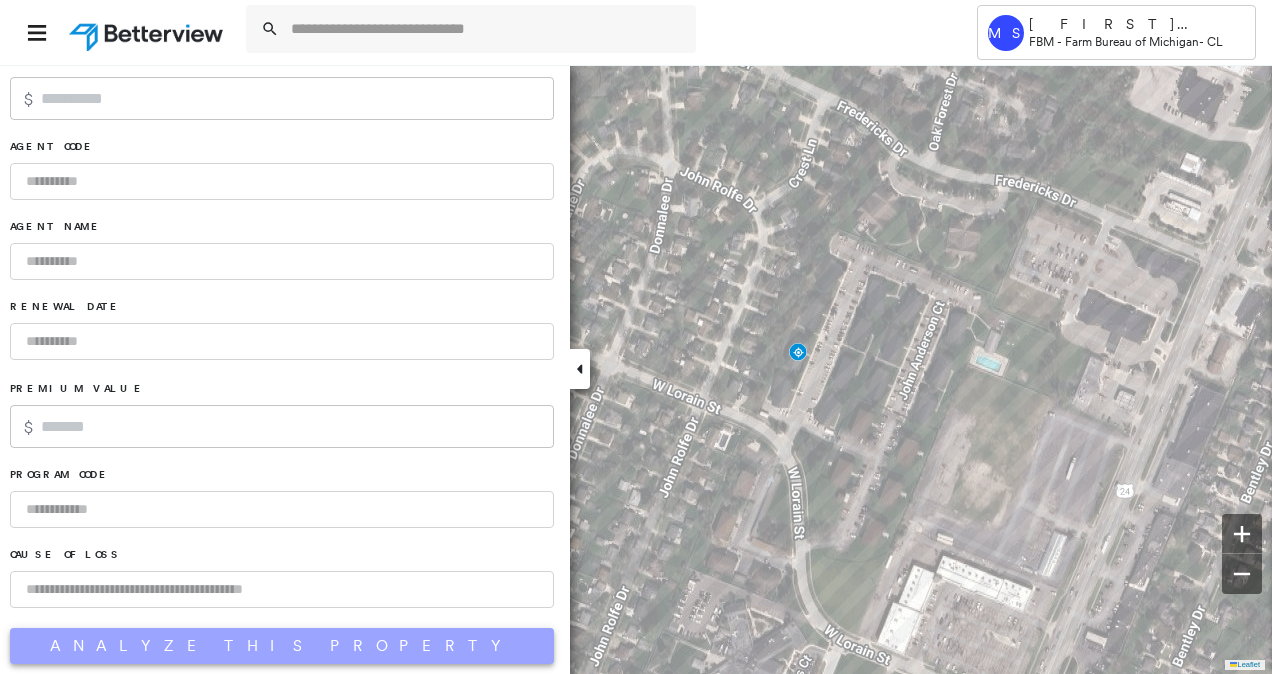 click on "Analyze This Property" at bounding box center [282, 646] 